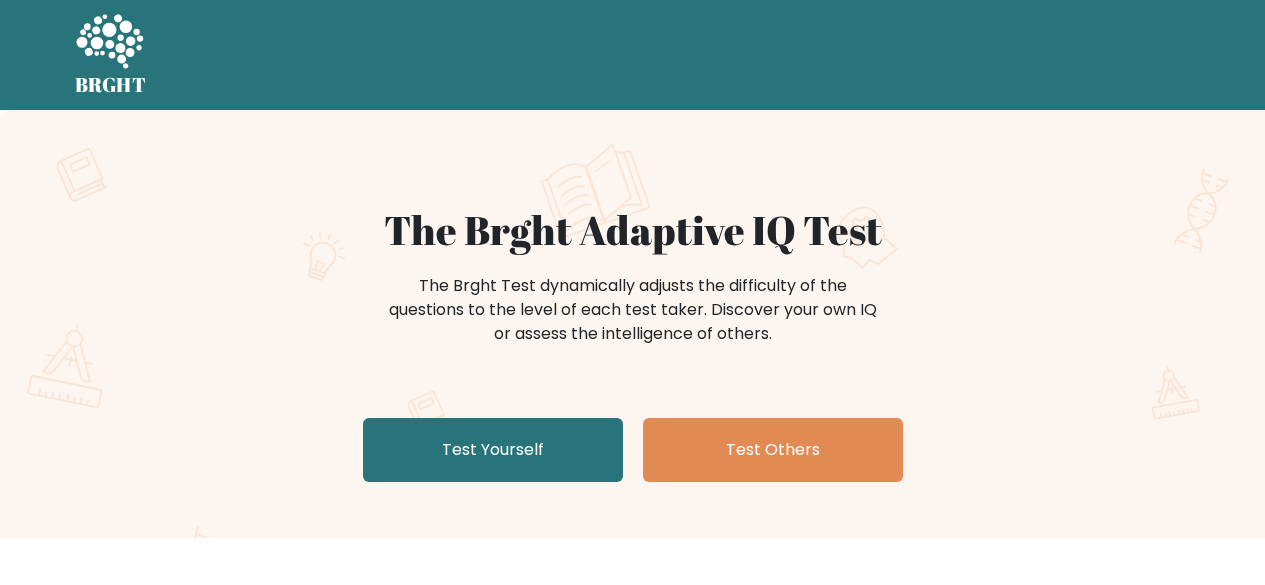 scroll, scrollTop: 0, scrollLeft: 0, axis: both 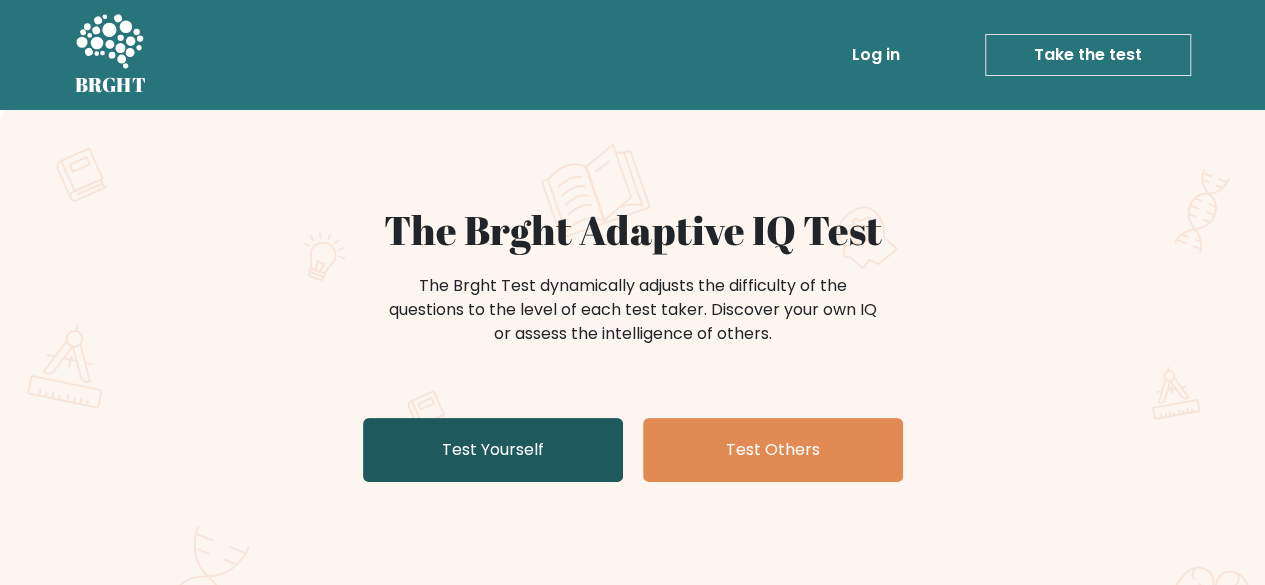 click on "Test Yourself" at bounding box center (493, 450) 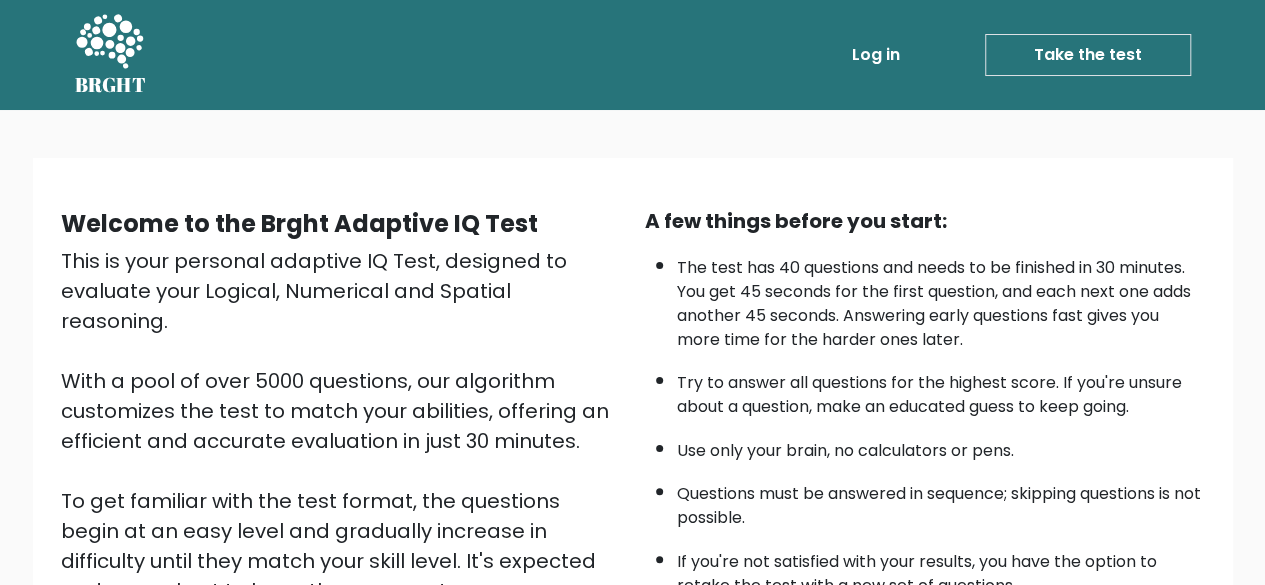 scroll, scrollTop: 330, scrollLeft: 0, axis: vertical 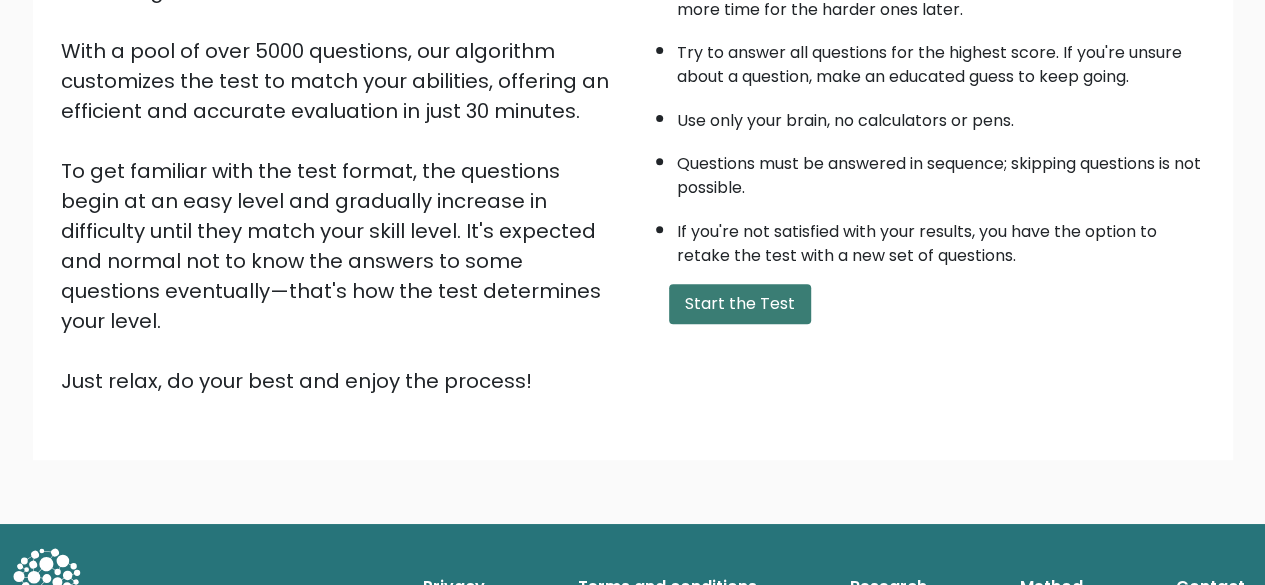 click on "Start the Test" at bounding box center [740, 304] 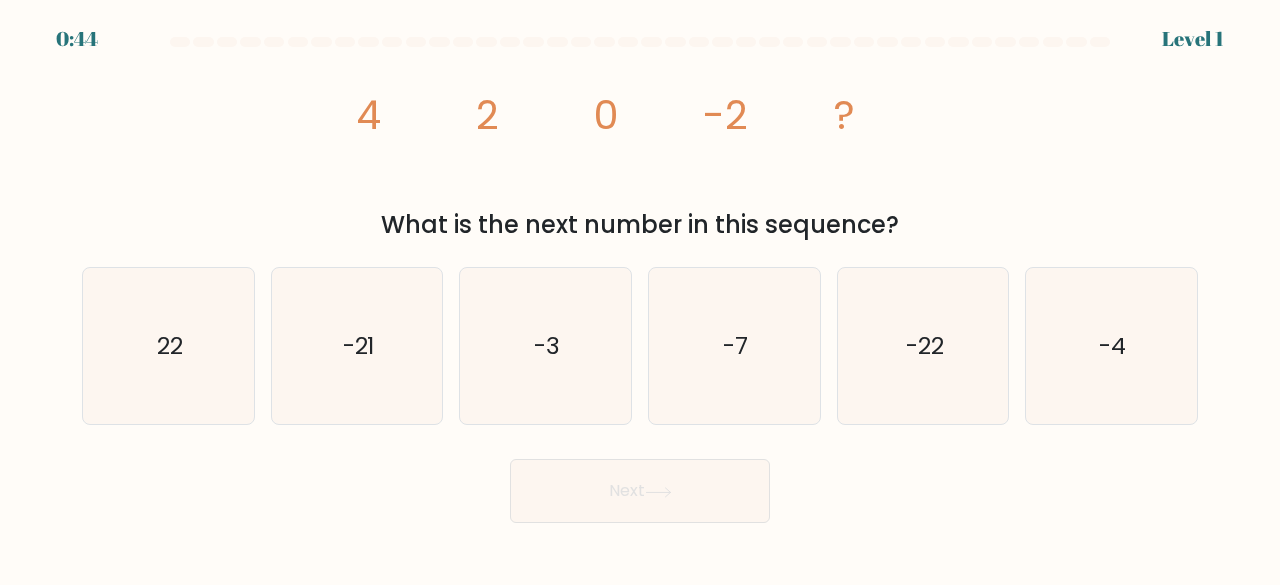 scroll, scrollTop: 0, scrollLeft: 0, axis: both 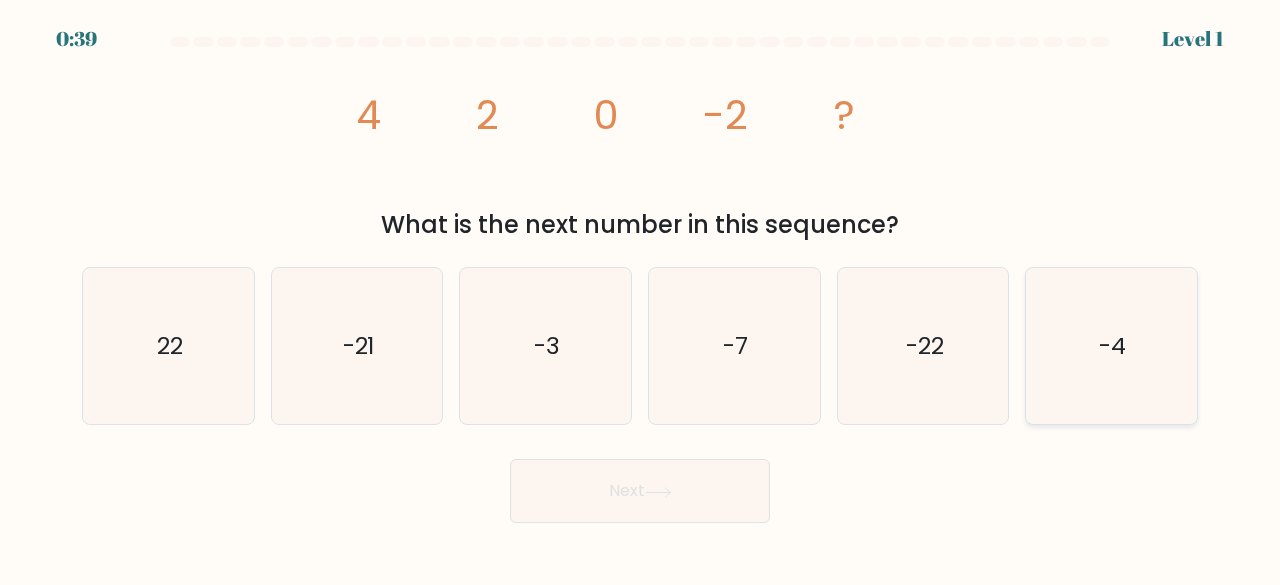 click on "-4" 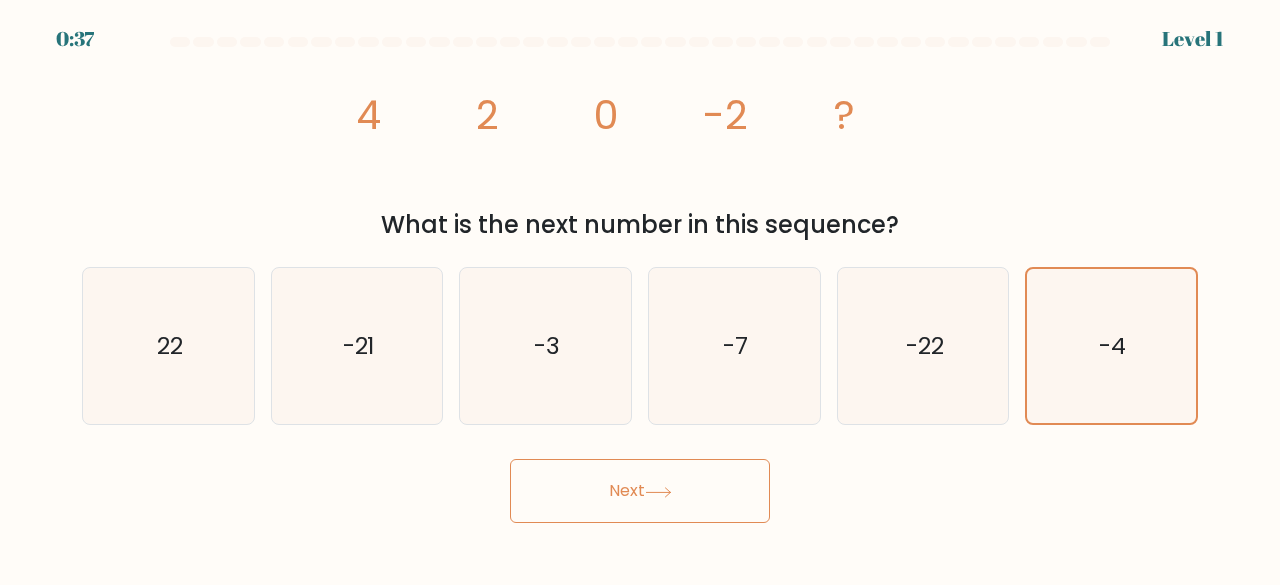 click on "Next" at bounding box center (640, 491) 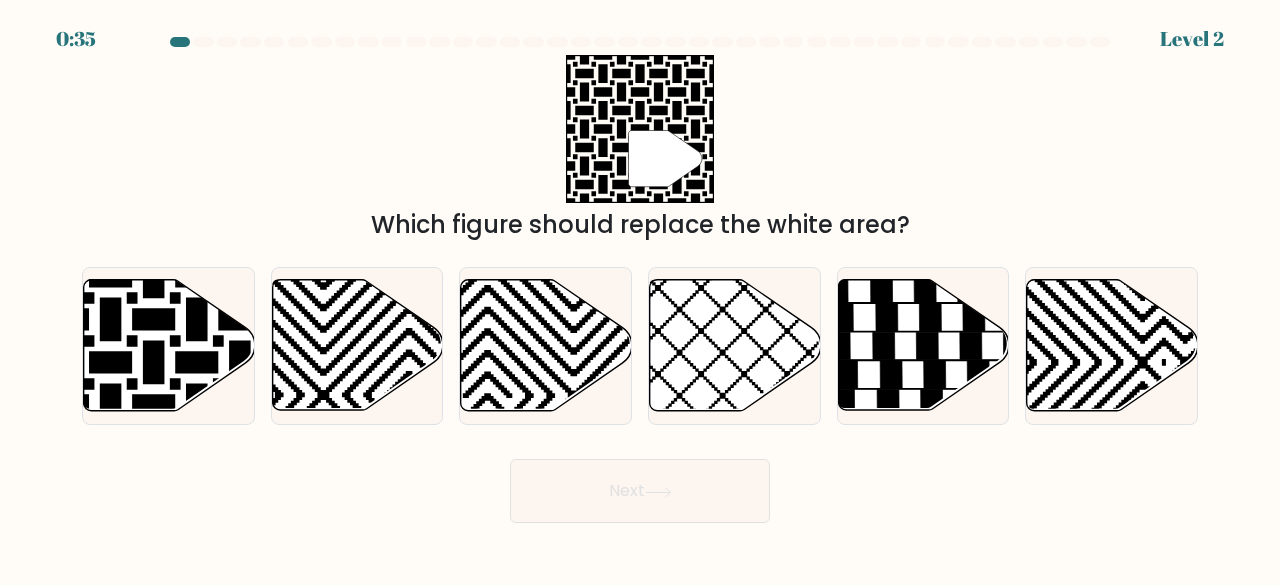click on "Next" at bounding box center [640, 491] 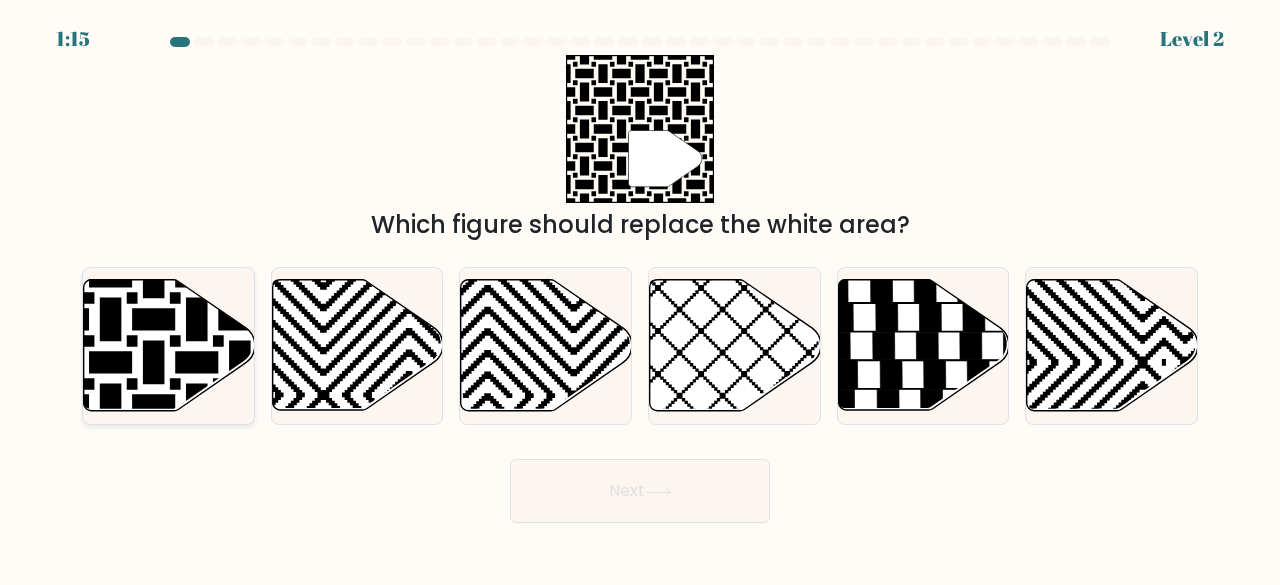 click 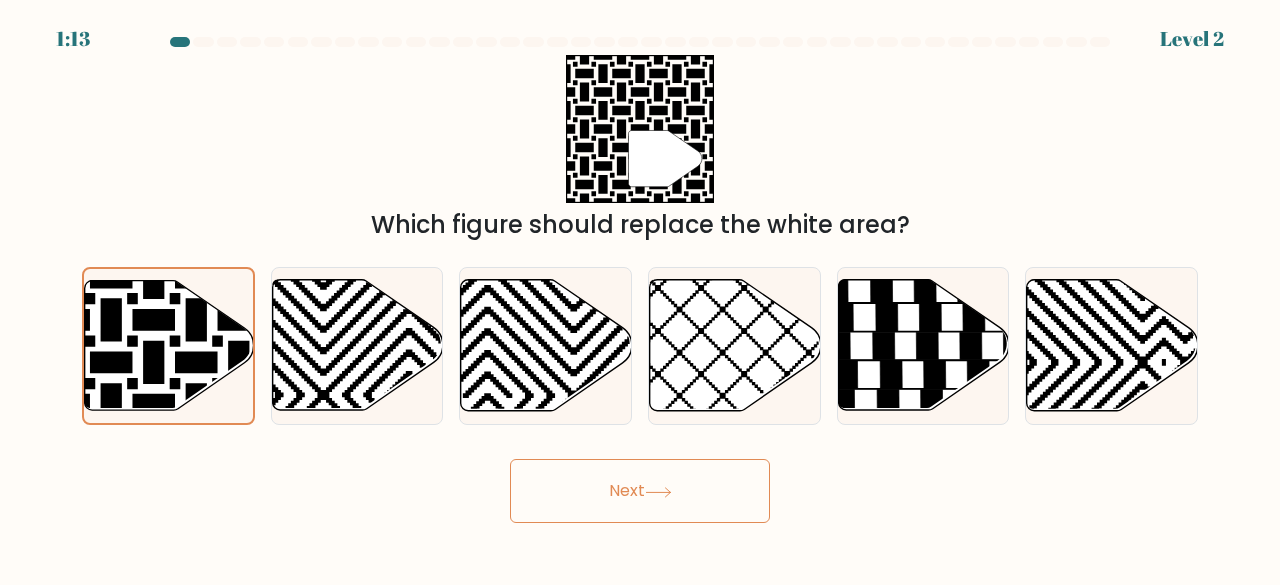 click on "Next" at bounding box center (640, 491) 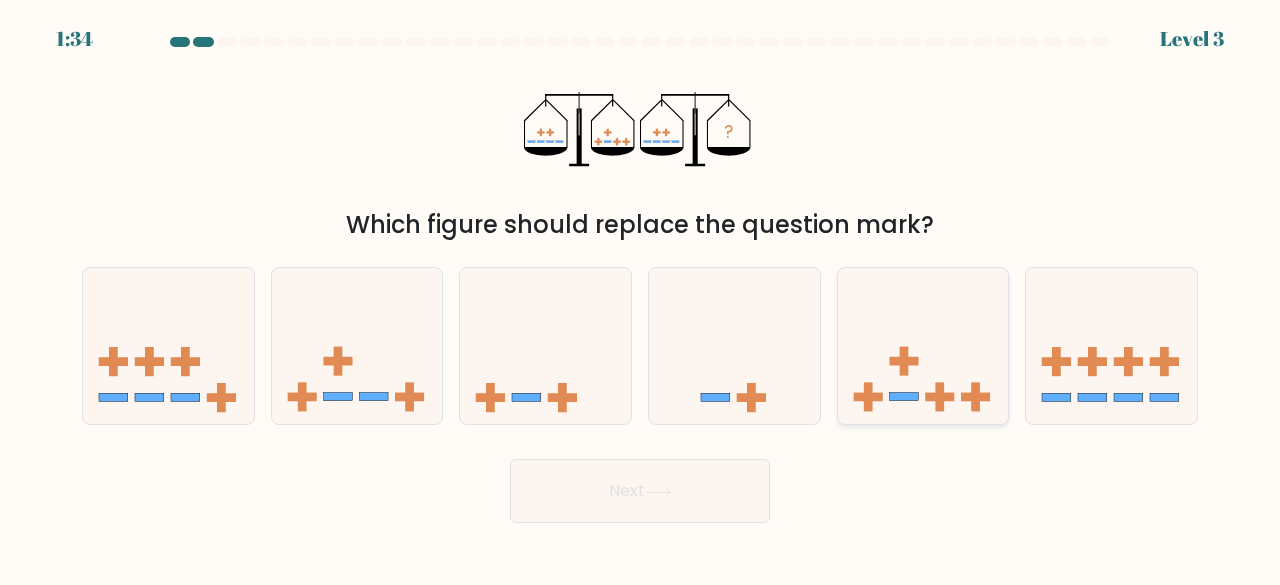 click 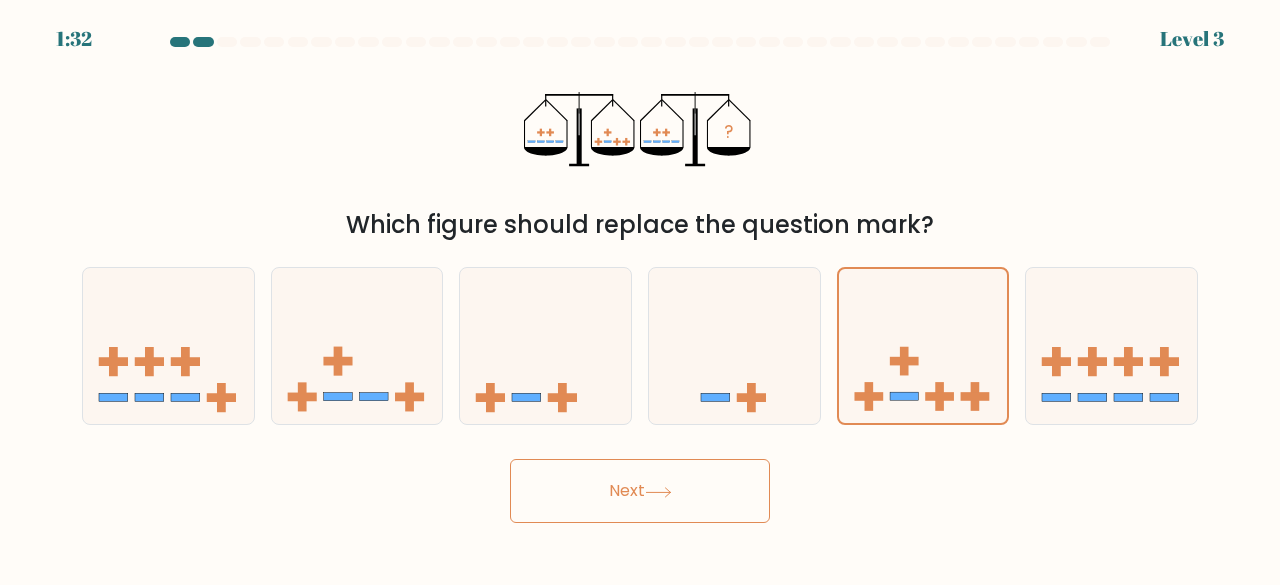 click on "Next" at bounding box center (640, 491) 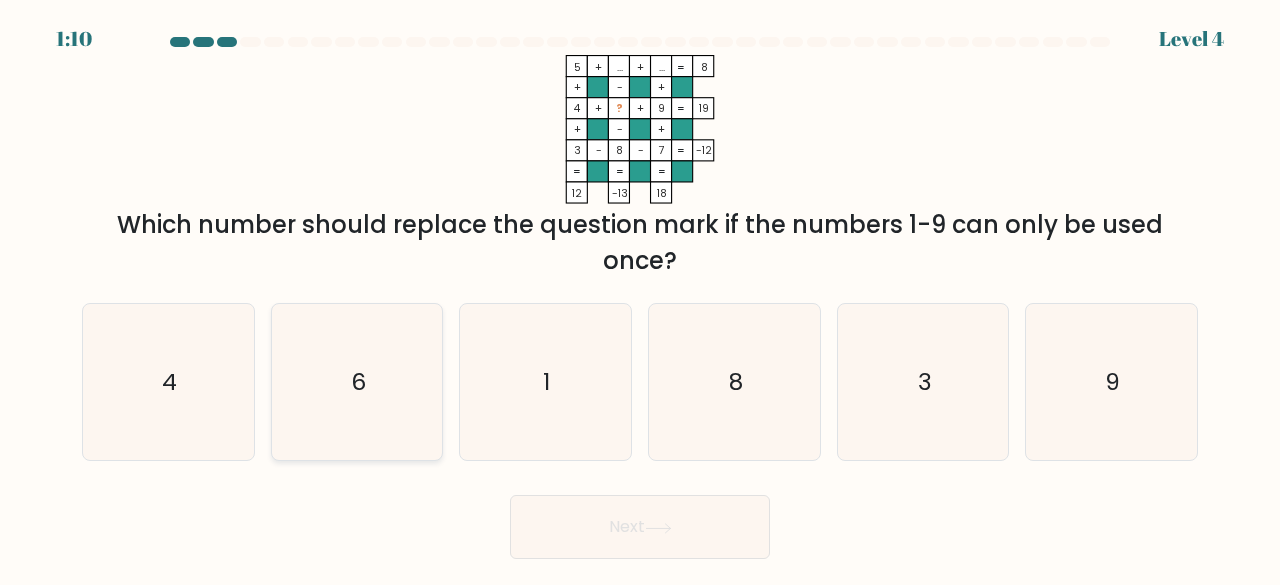 click on "6" 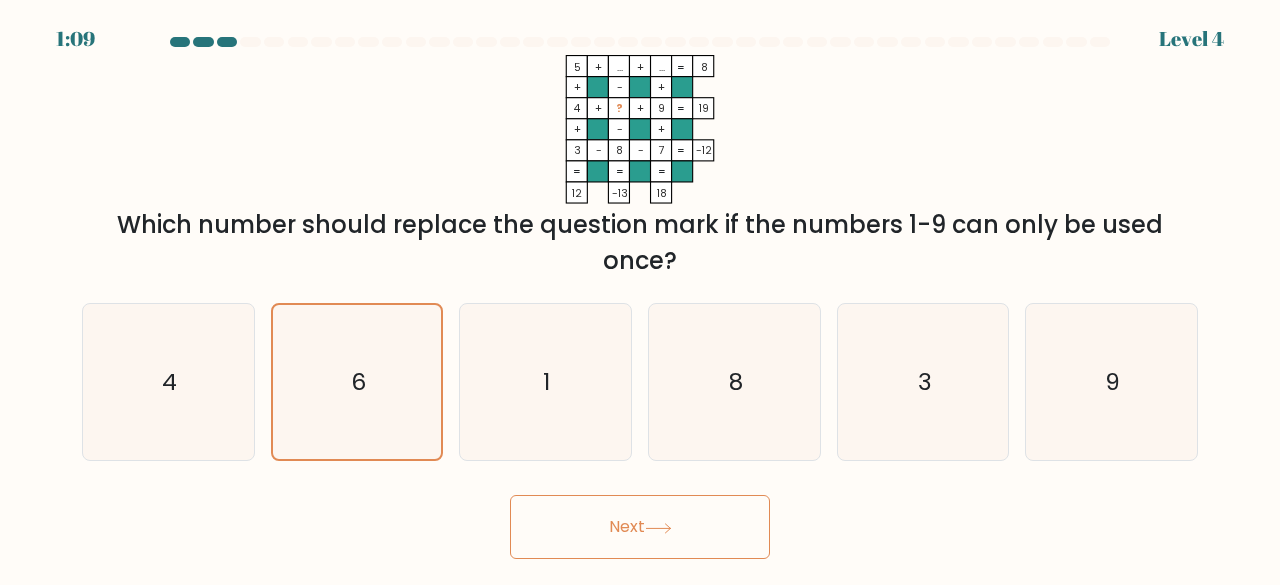click on "Next" at bounding box center [640, 527] 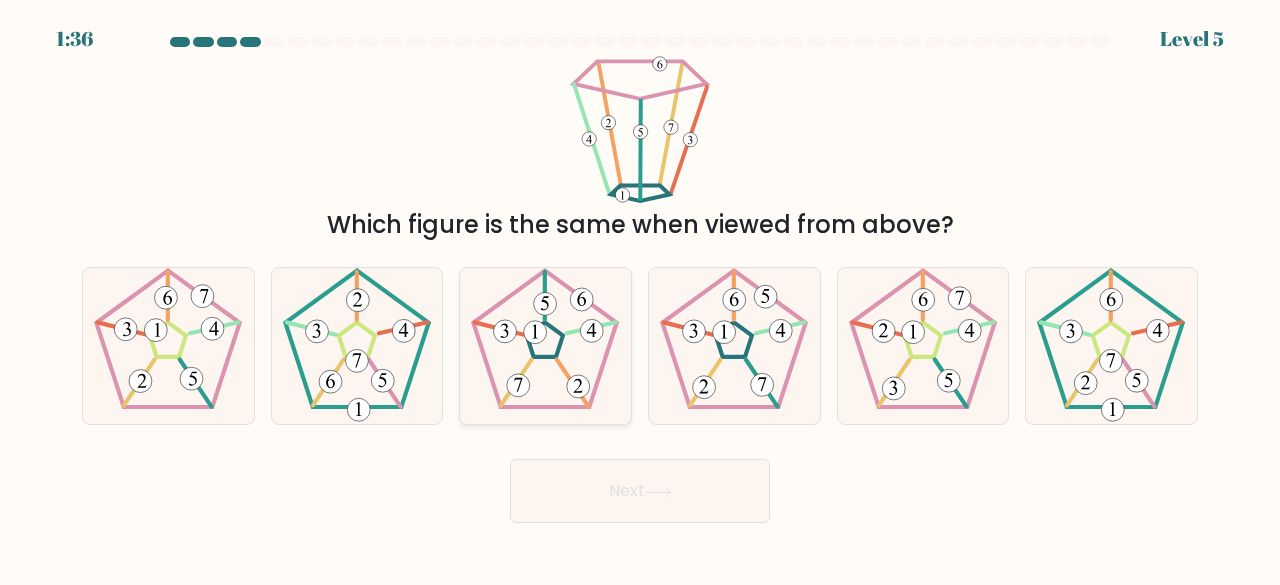 click 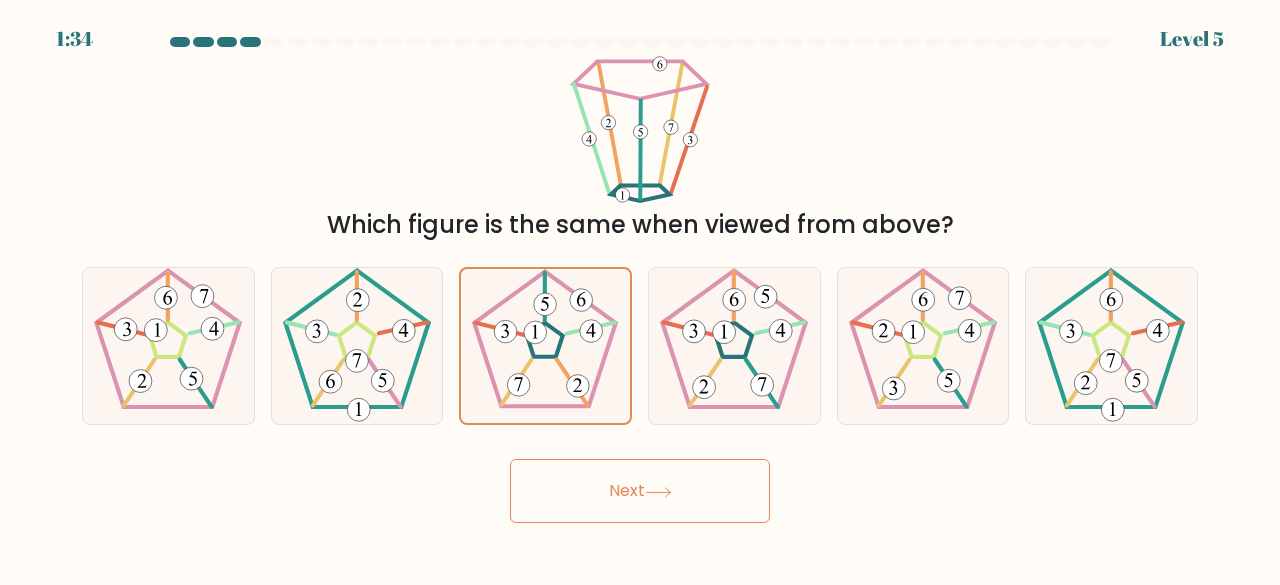 click on "Next" at bounding box center (640, 491) 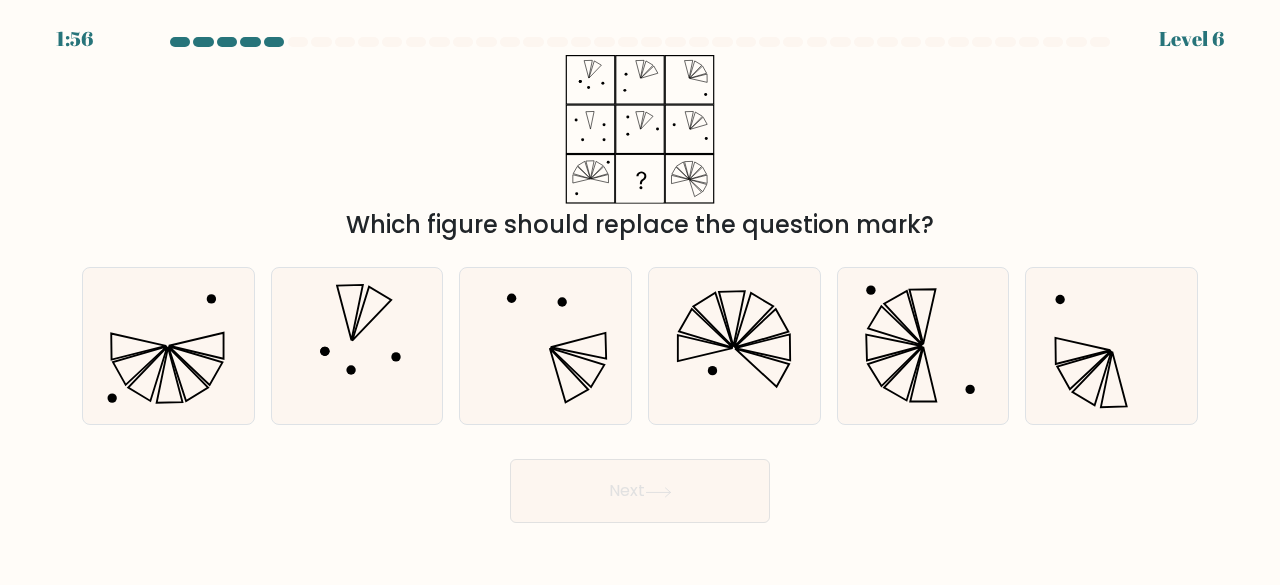 type 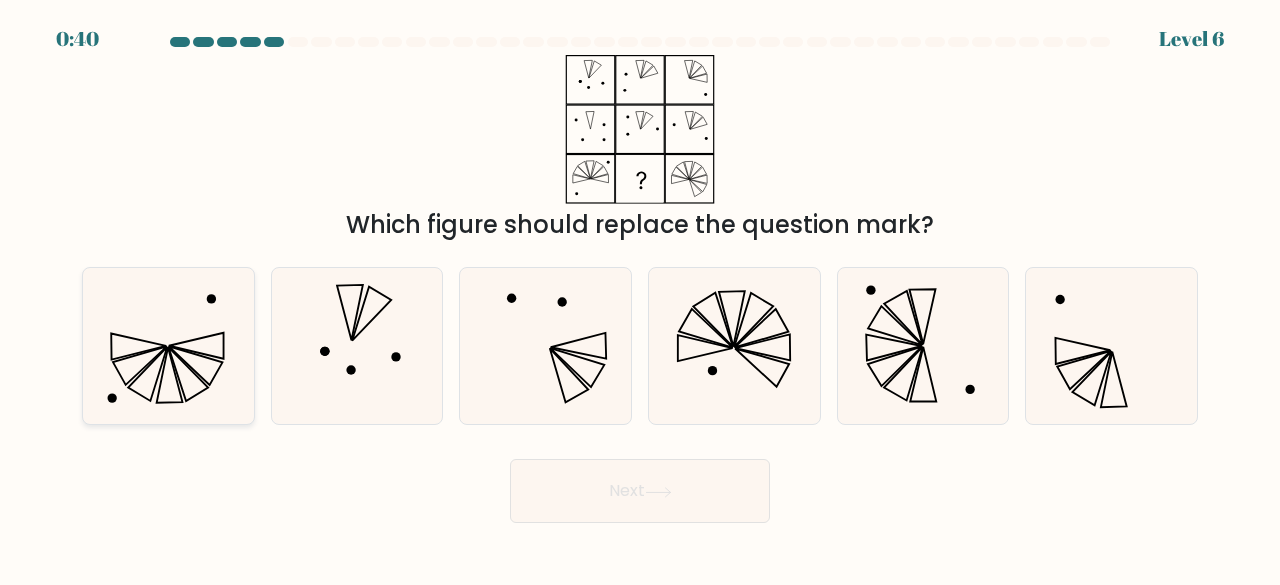 click 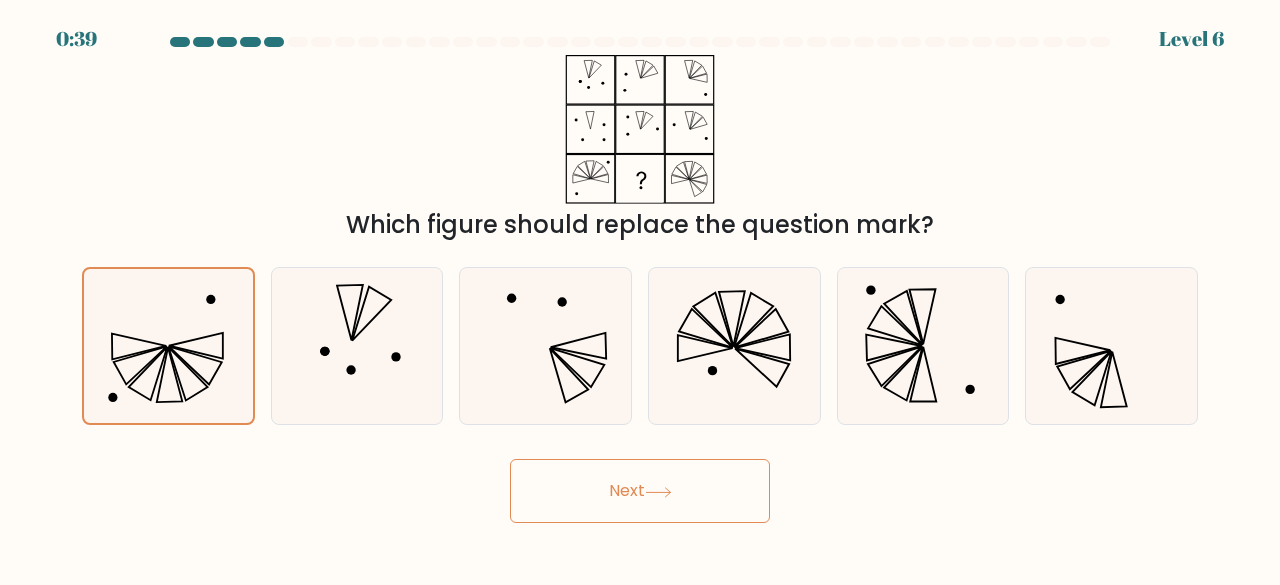 click on "Next" at bounding box center (640, 491) 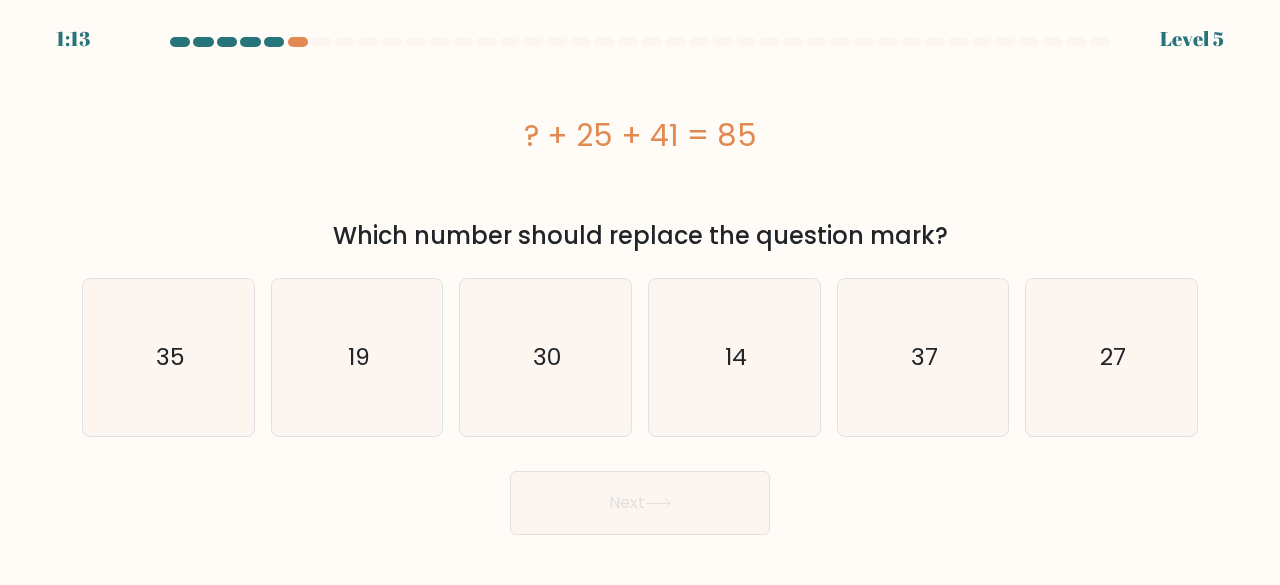 type 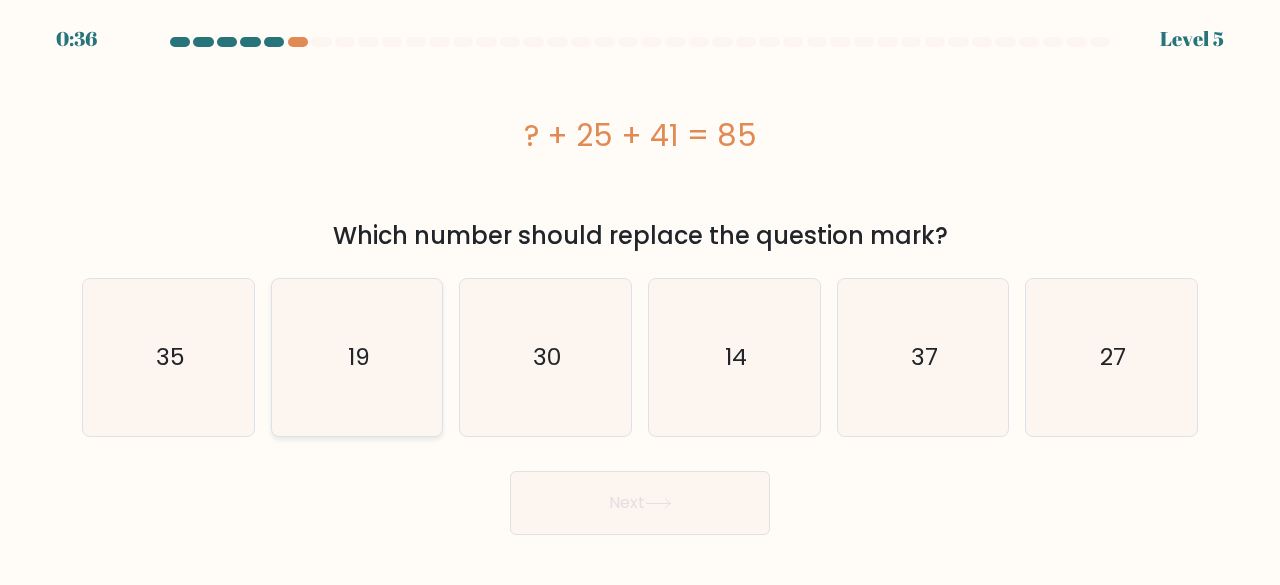 click on "19" 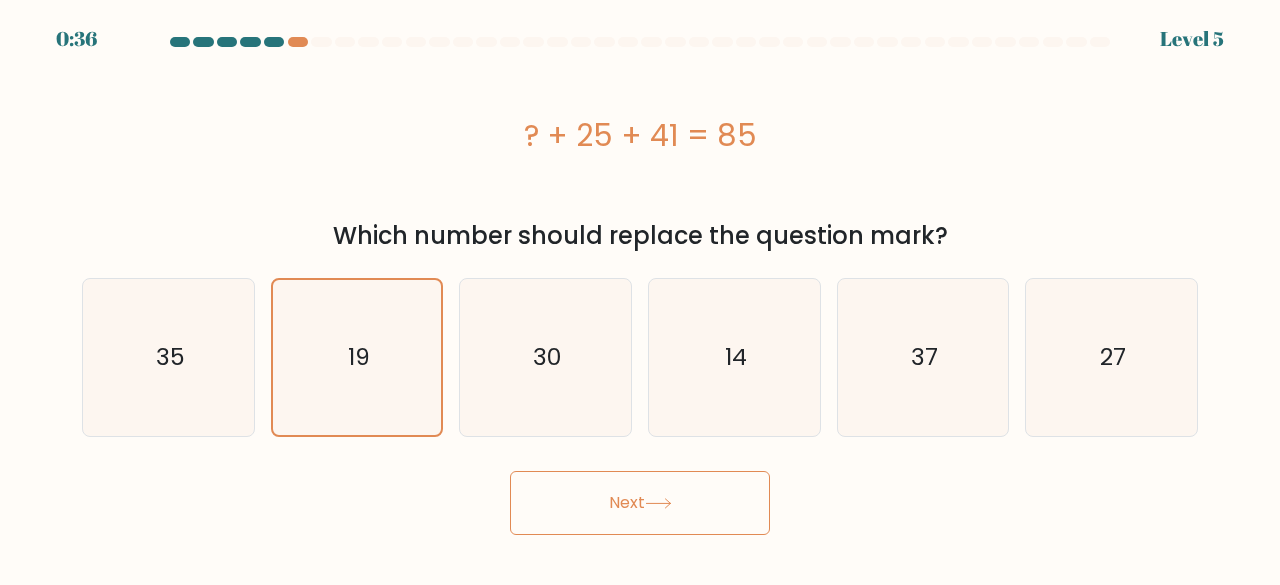 click on "Next" at bounding box center [640, 503] 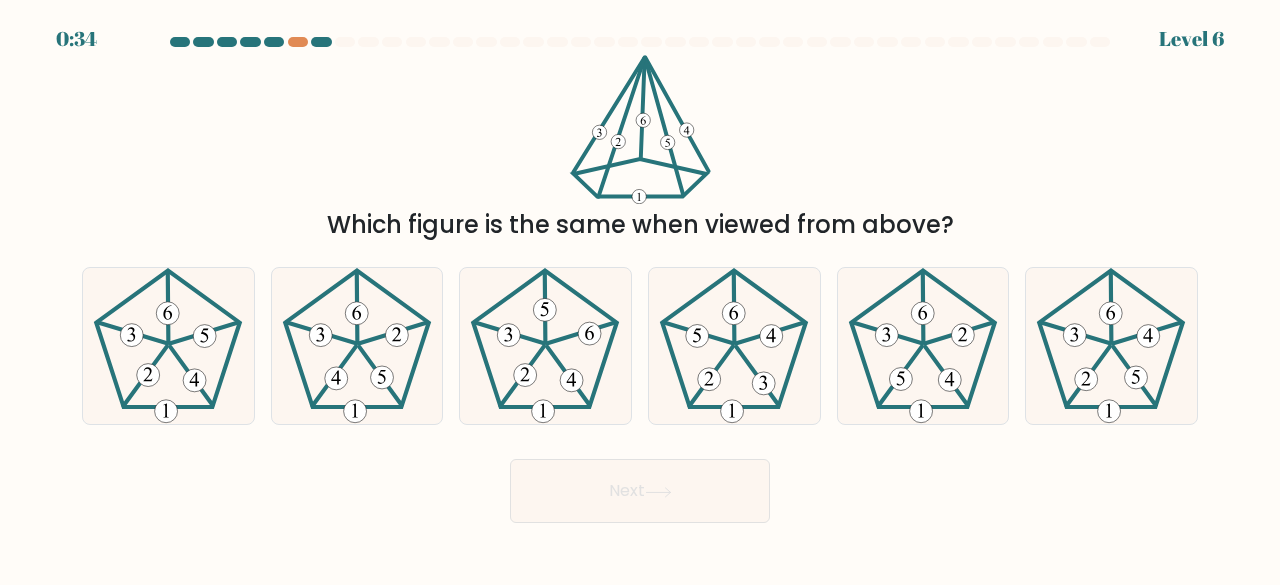 click on "Next" at bounding box center [640, 491] 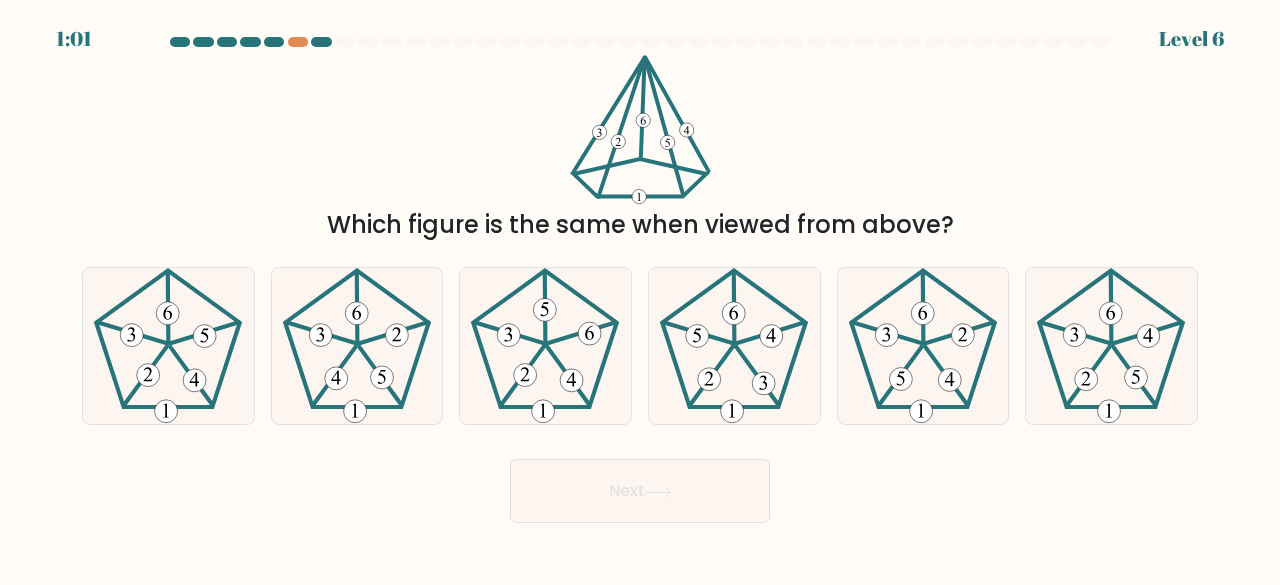 click on "Next" at bounding box center (640, 486) 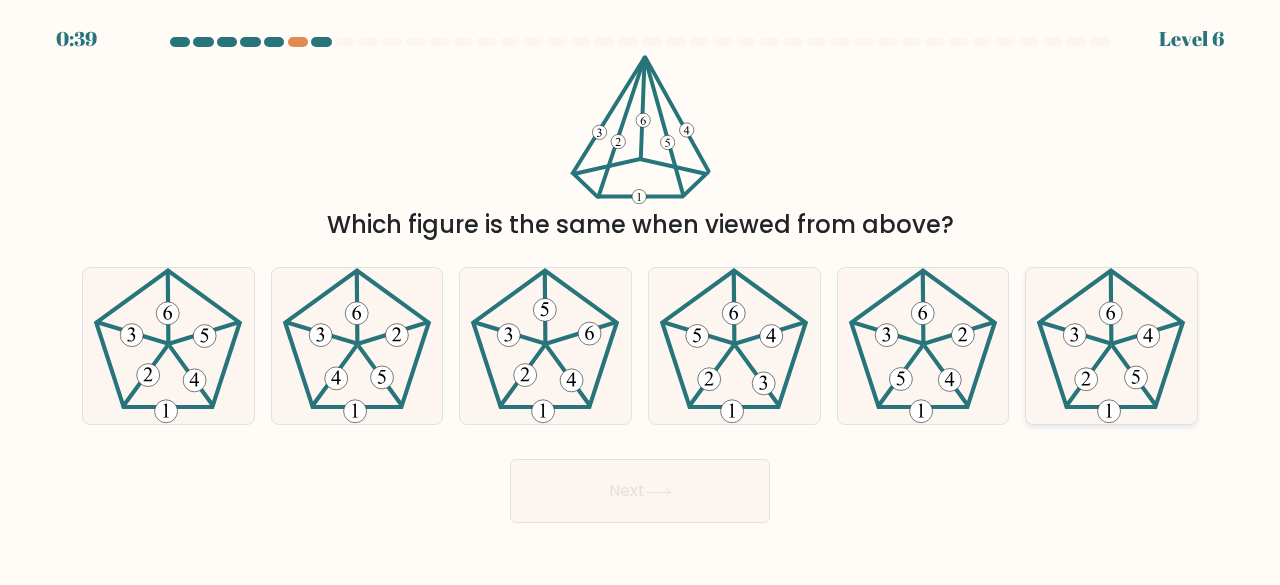click 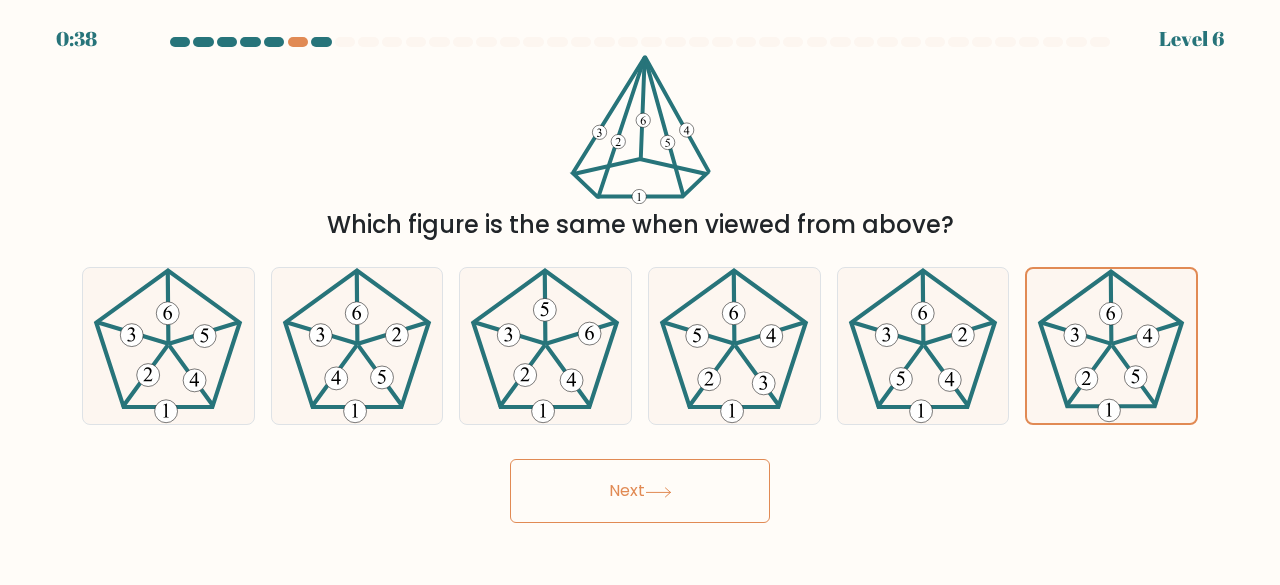 click on "Next" at bounding box center [640, 491] 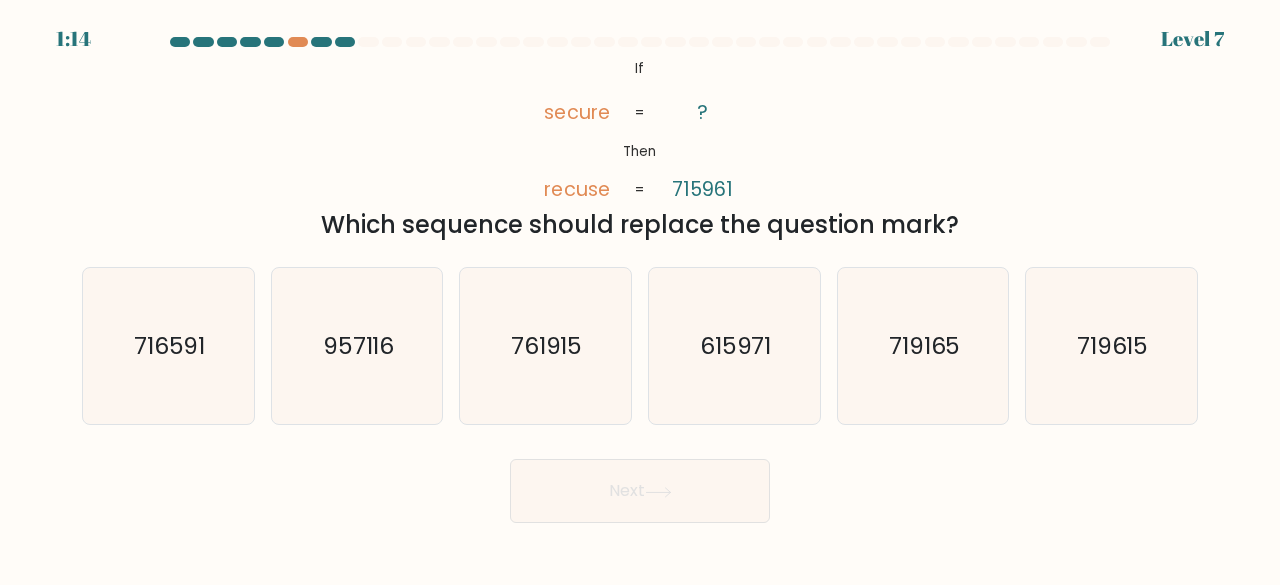 type 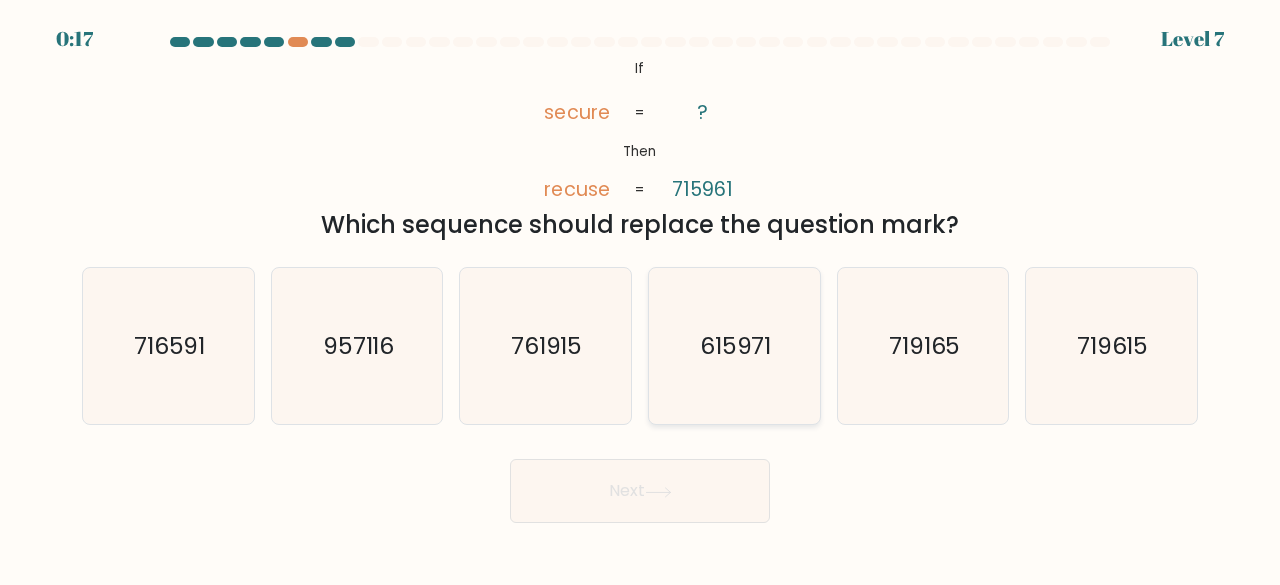 click on "615971" 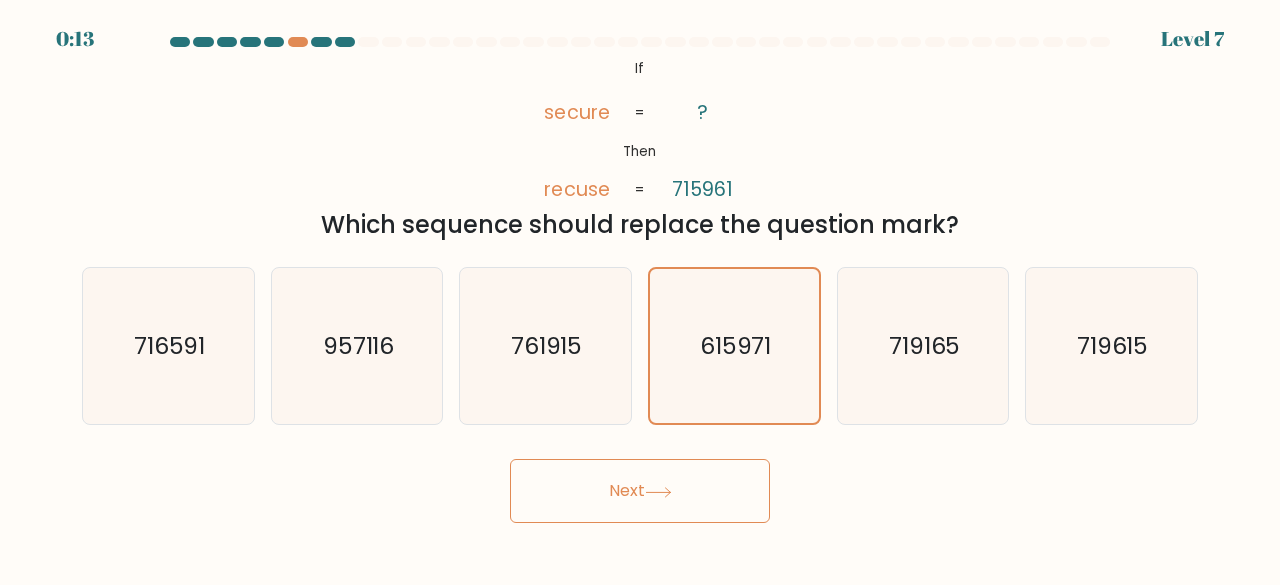 click on "Next" at bounding box center [640, 491] 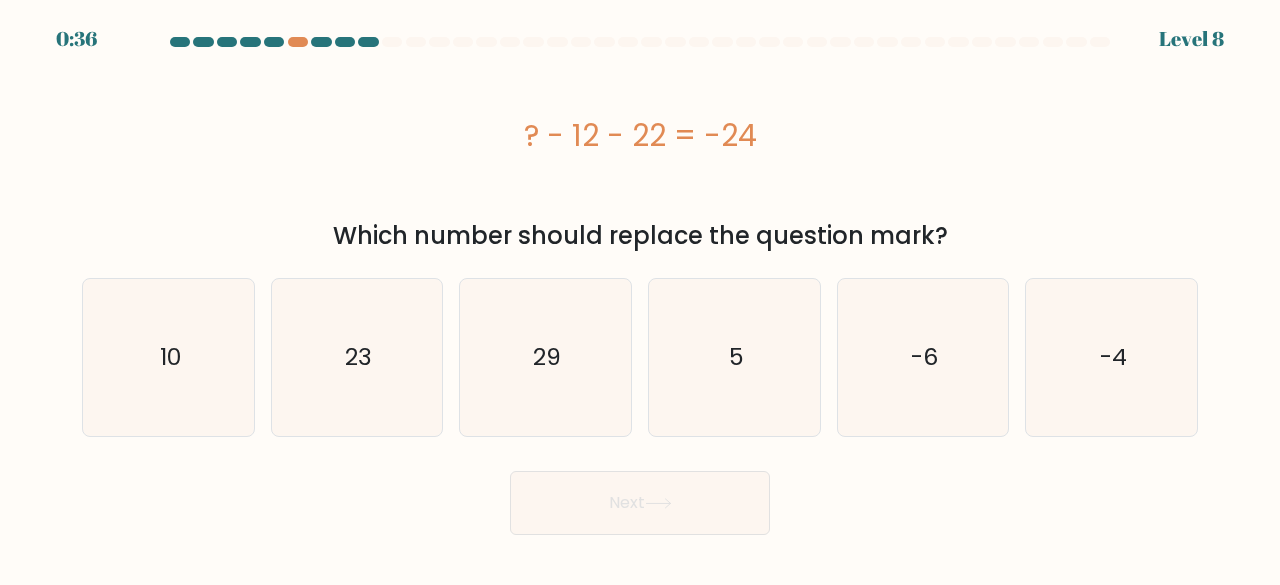 type 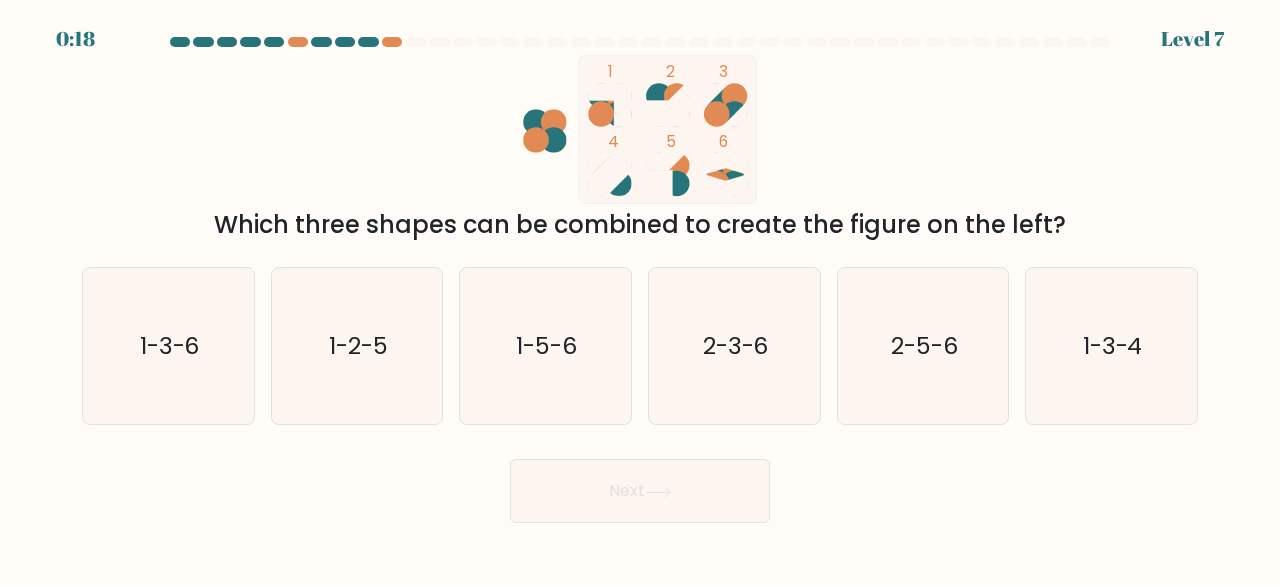 scroll, scrollTop: 0, scrollLeft: 0, axis: both 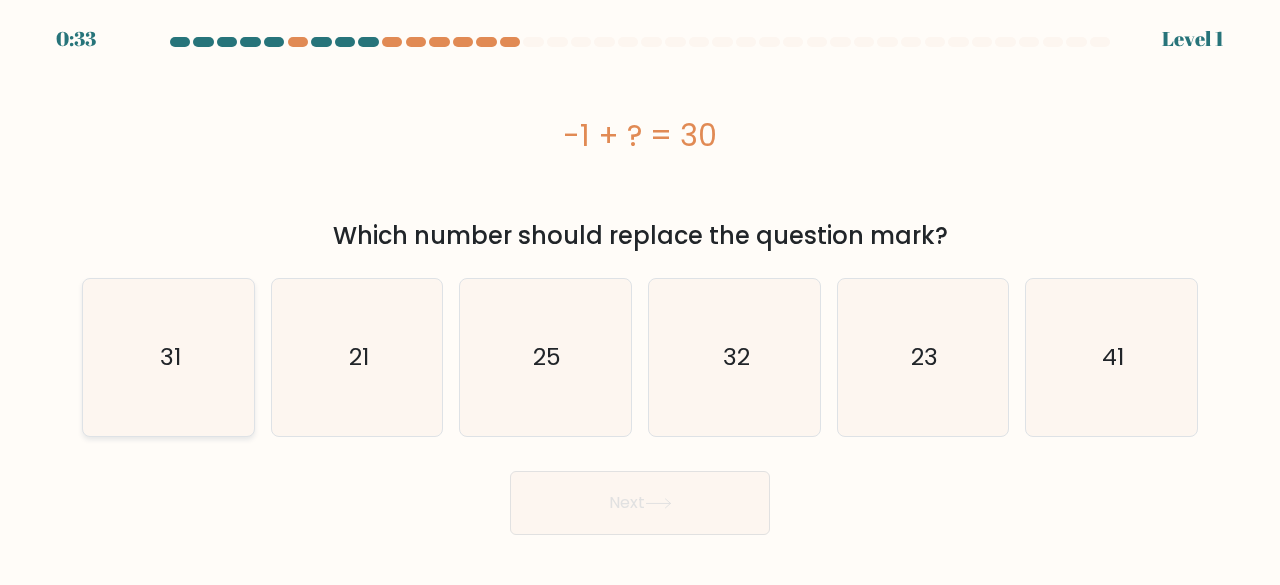 click on "31" 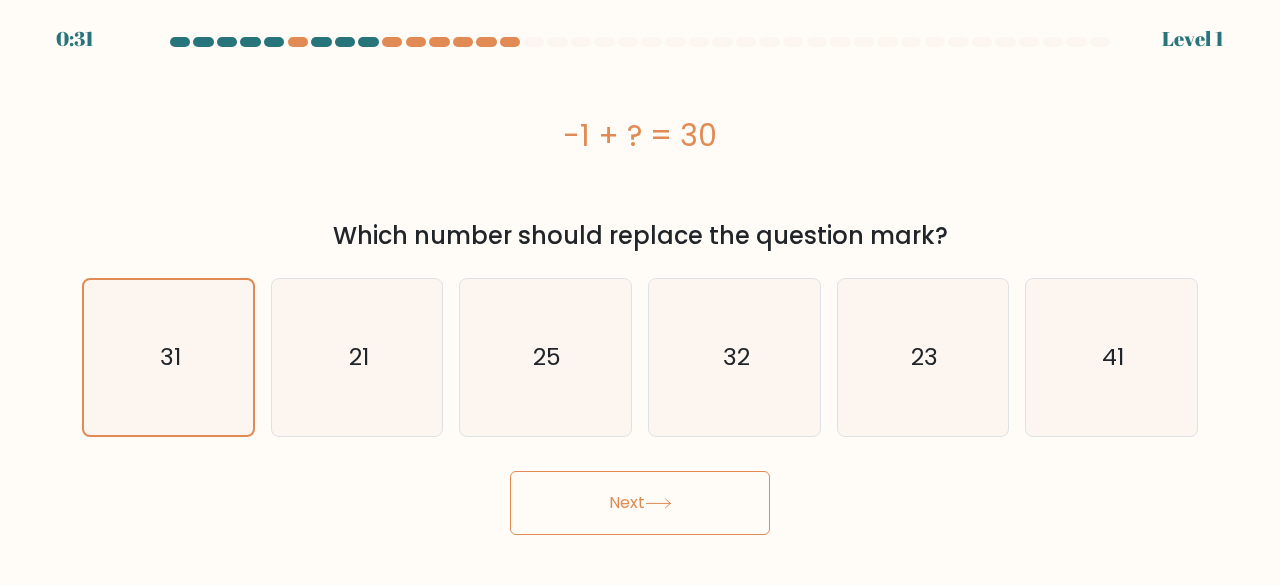 click on "Next" at bounding box center (640, 503) 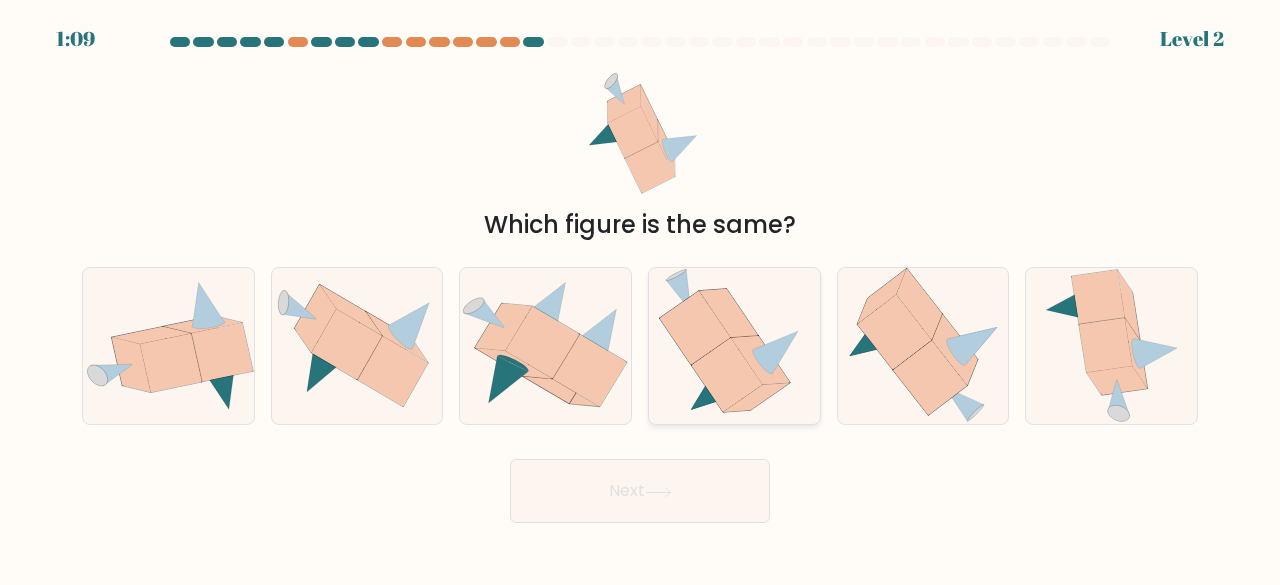 click 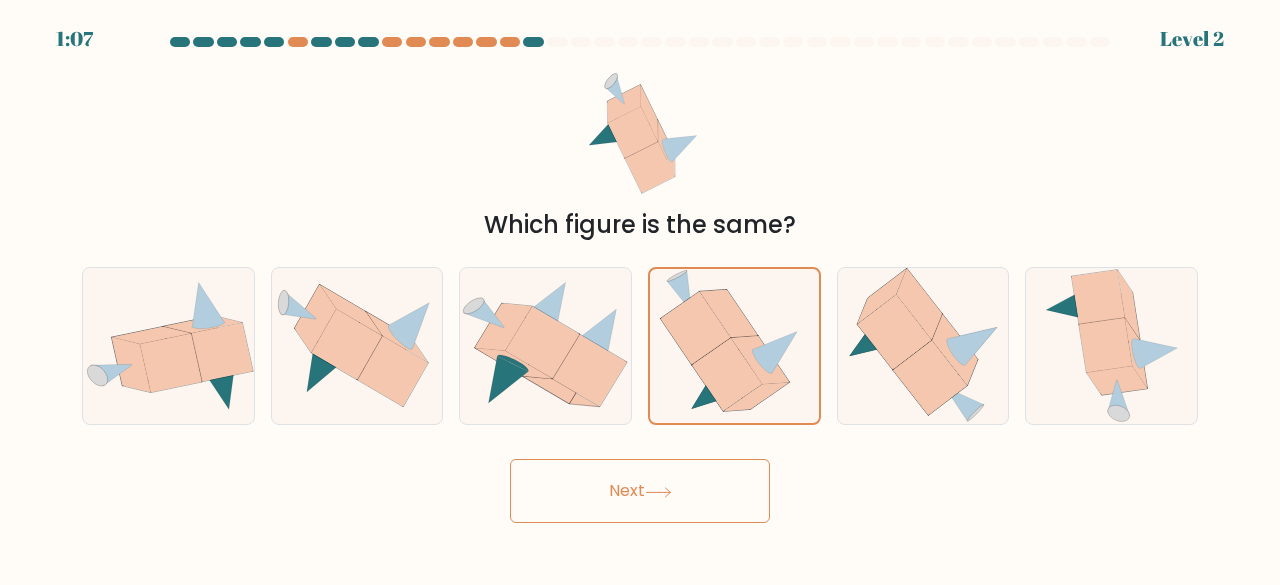 click on "Next" at bounding box center [640, 491] 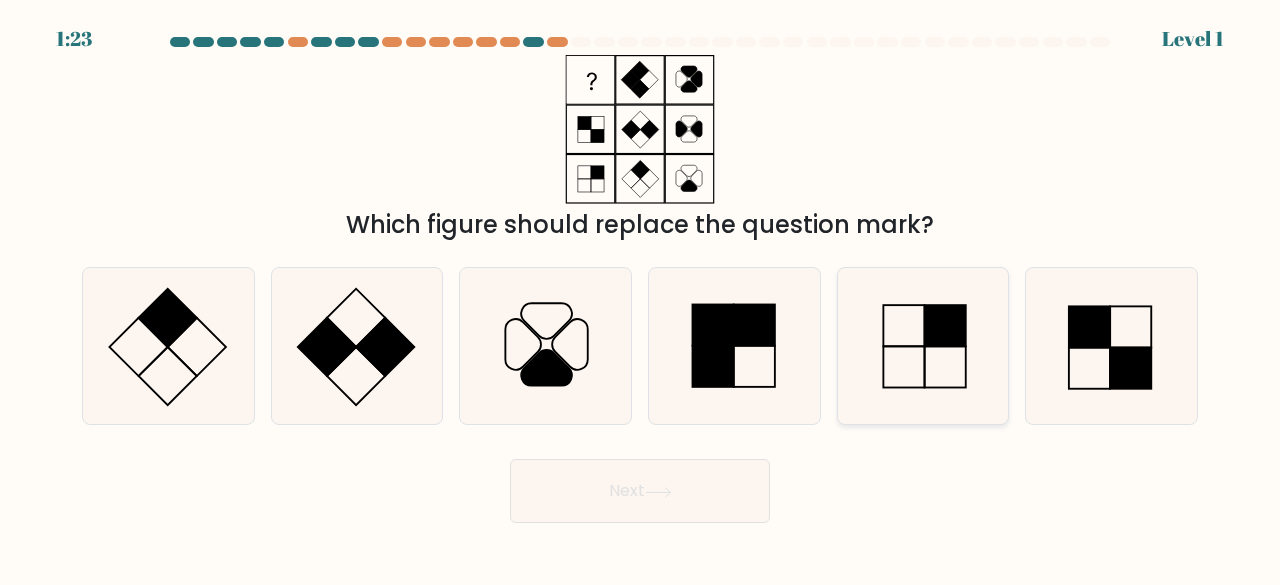 click 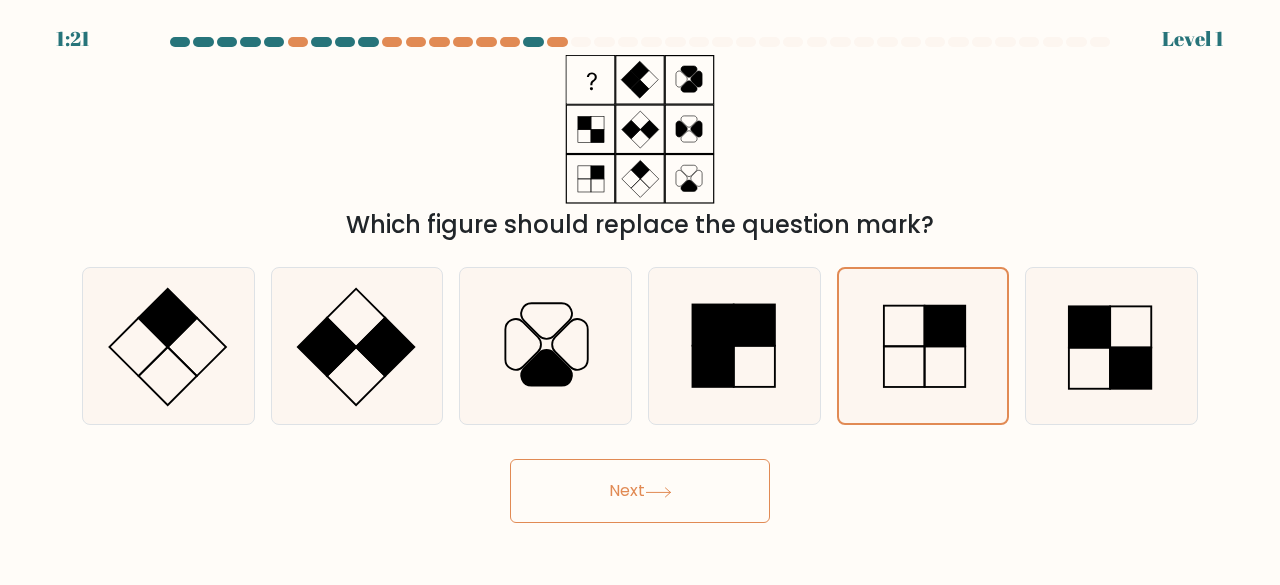 click on "Next" at bounding box center [640, 491] 